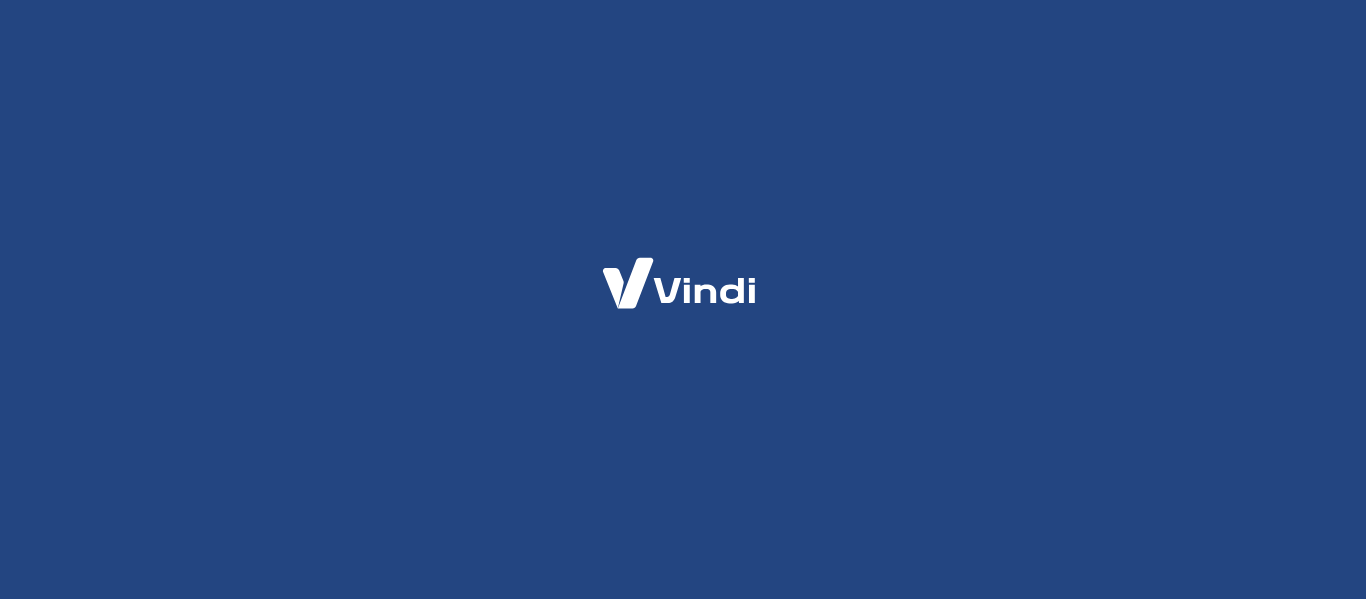 scroll, scrollTop: 0, scrollLeft: 0, axis: both 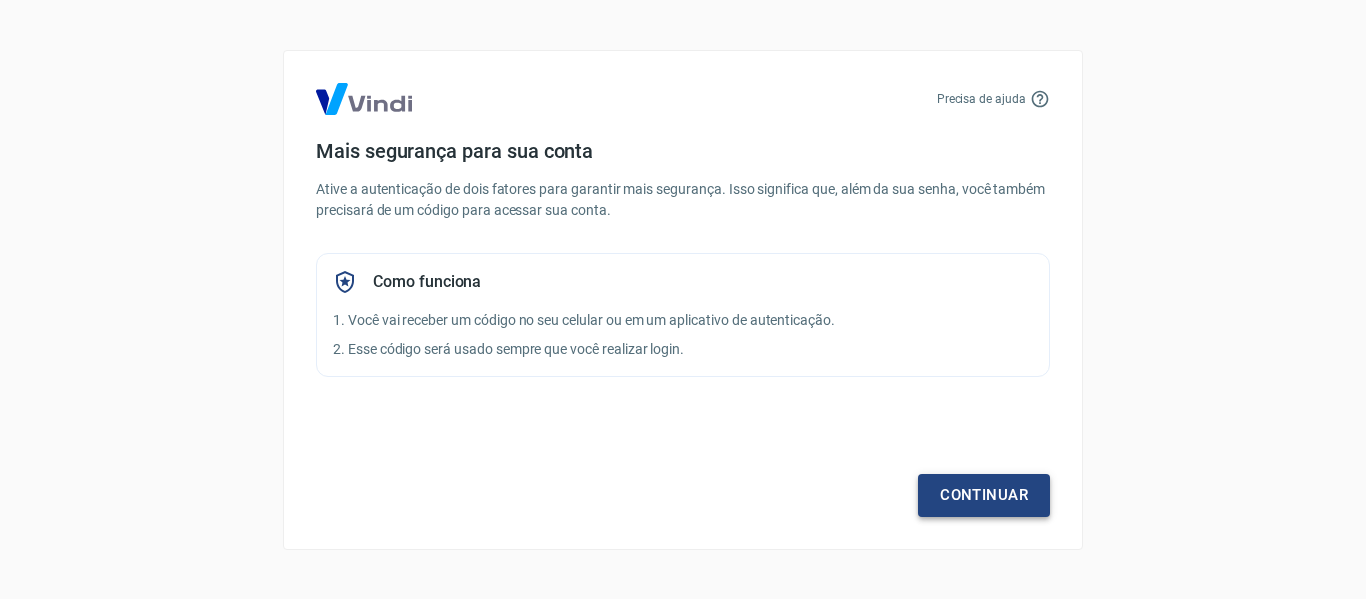 click on "Continuar" at bounding box center [984, 495] 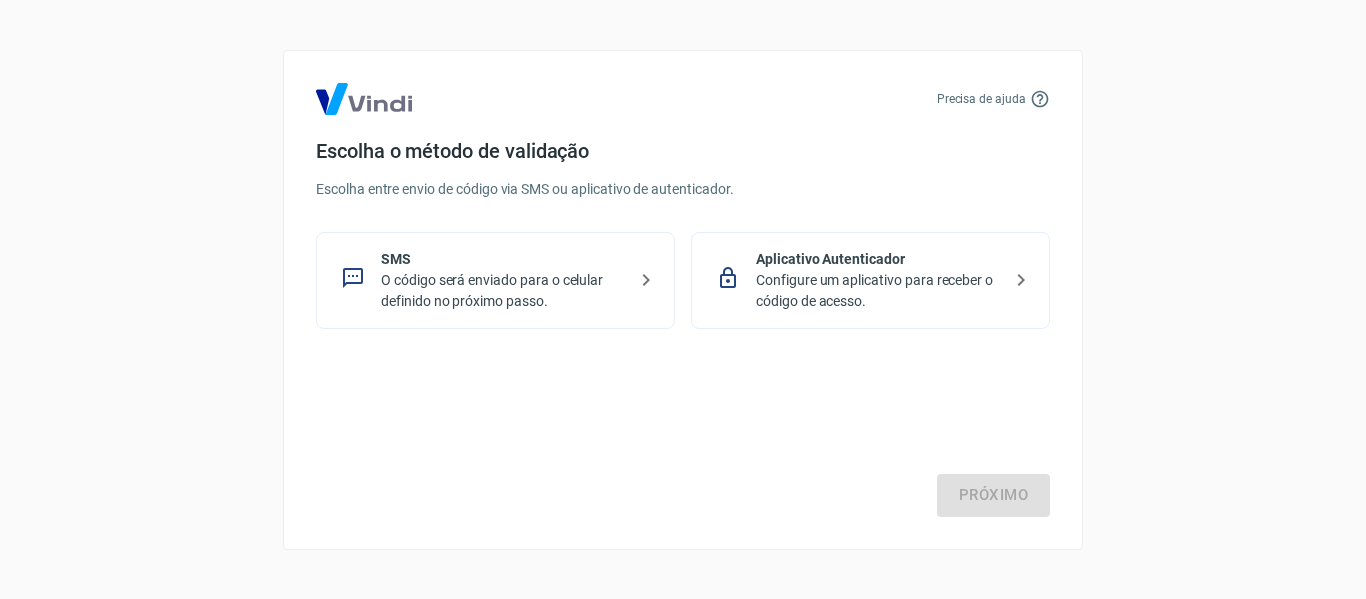 click on "Configure um aplicativo para receber o código de acesso." at bounding box center [878, 291] 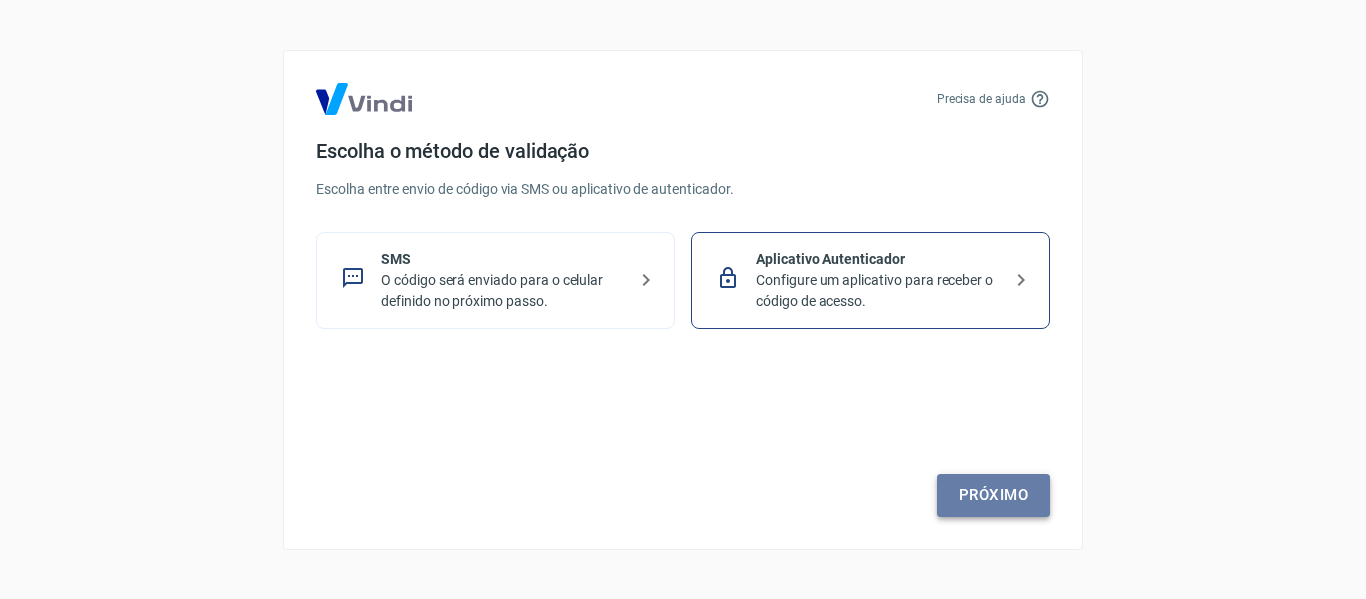 click on "Próximo" at bounding box center [993, 495] 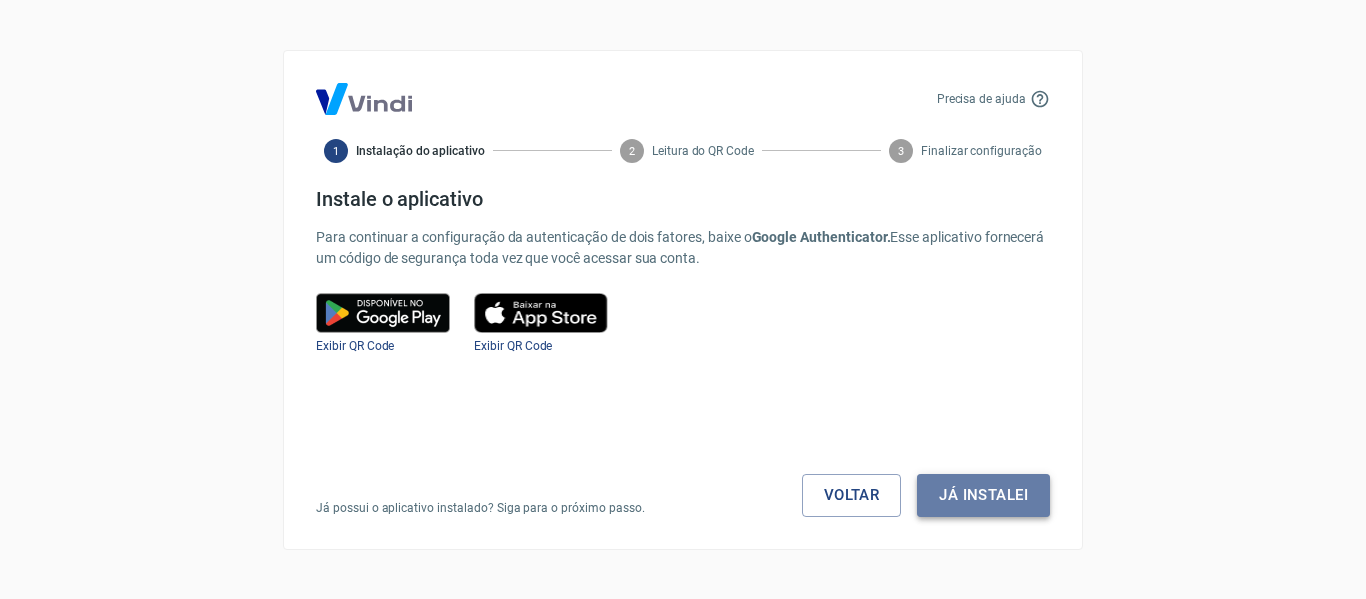click on "Já instalei" at bounding box center (983, 495) 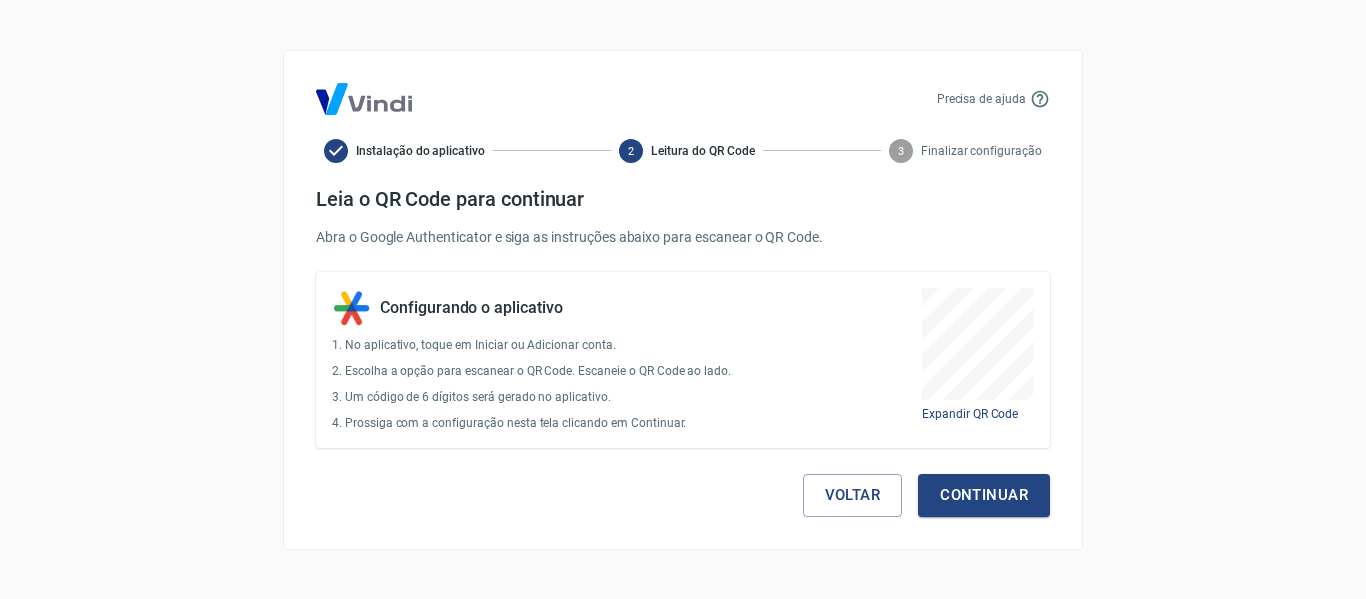 click on "Continuar" at bounding box center [984, 495] 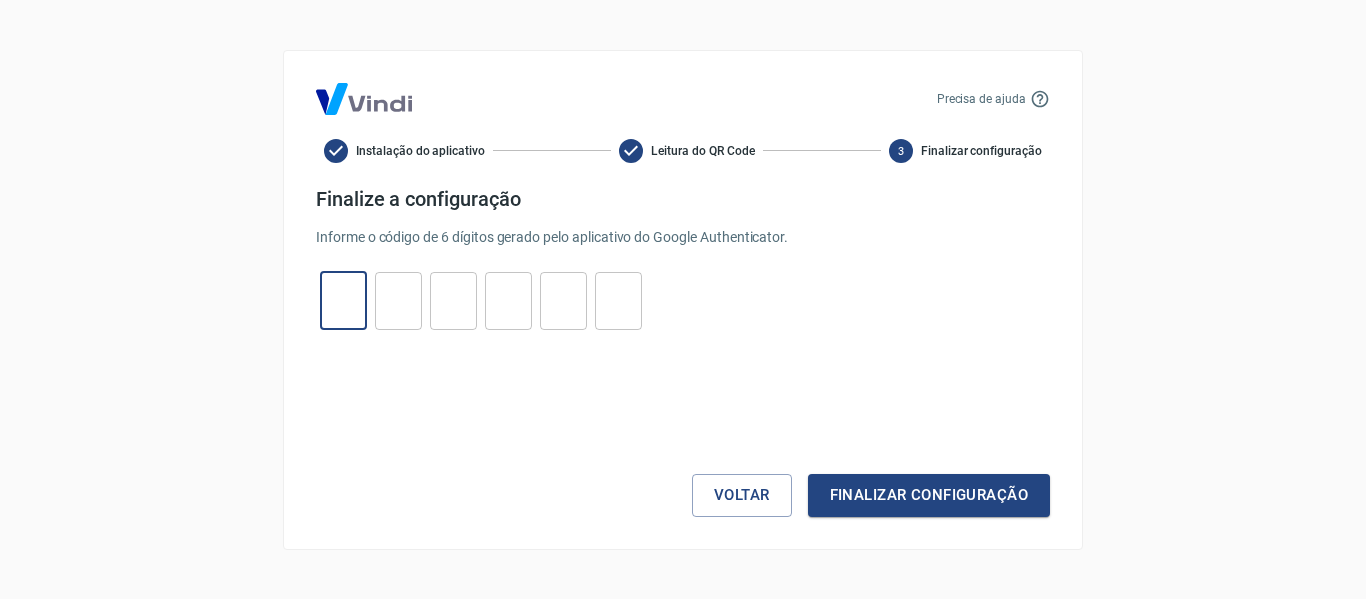 click at bounding box center (343, 300) 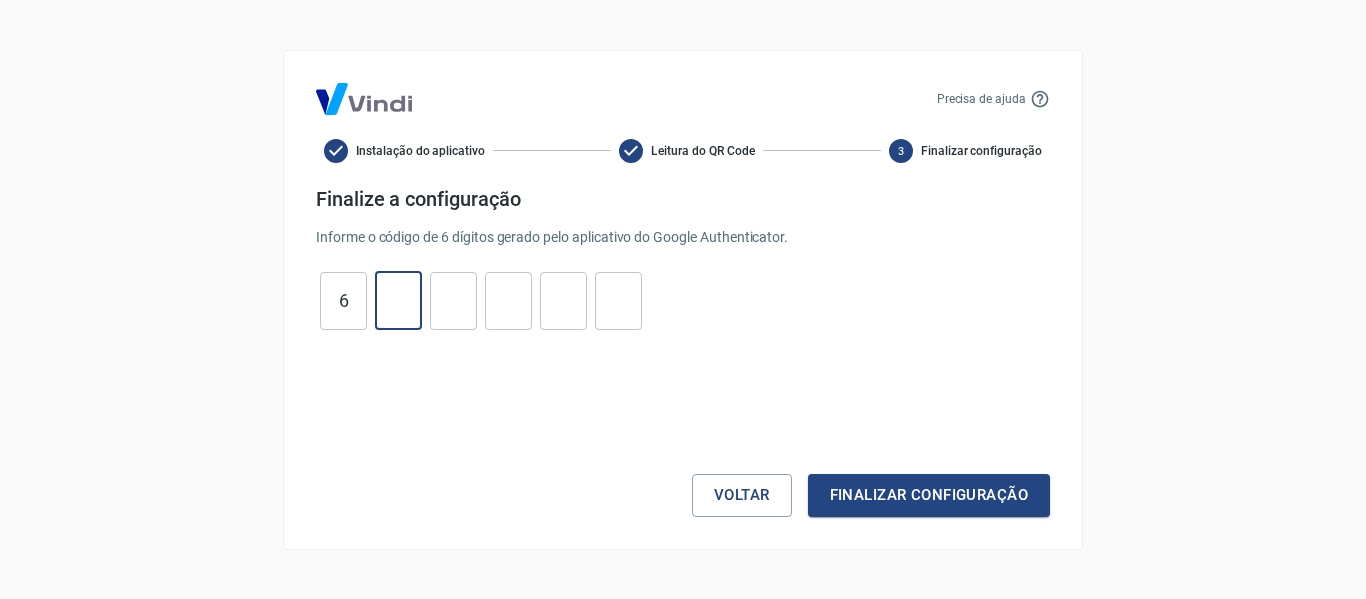 type on "7" 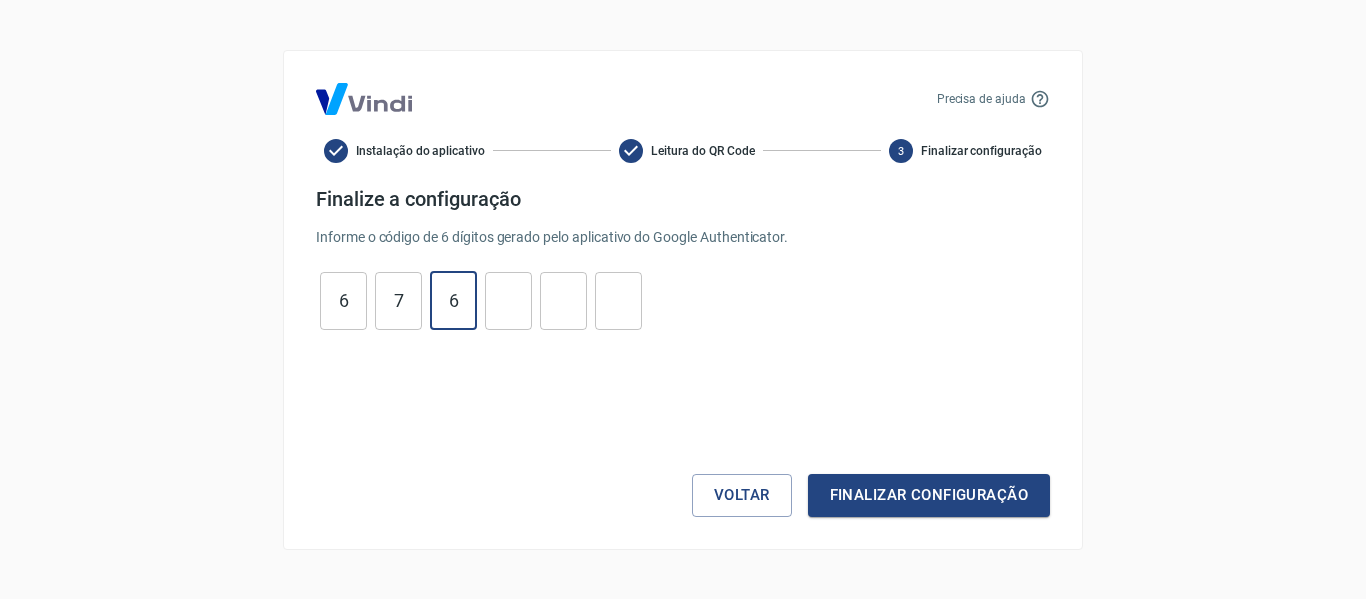 type on "6" 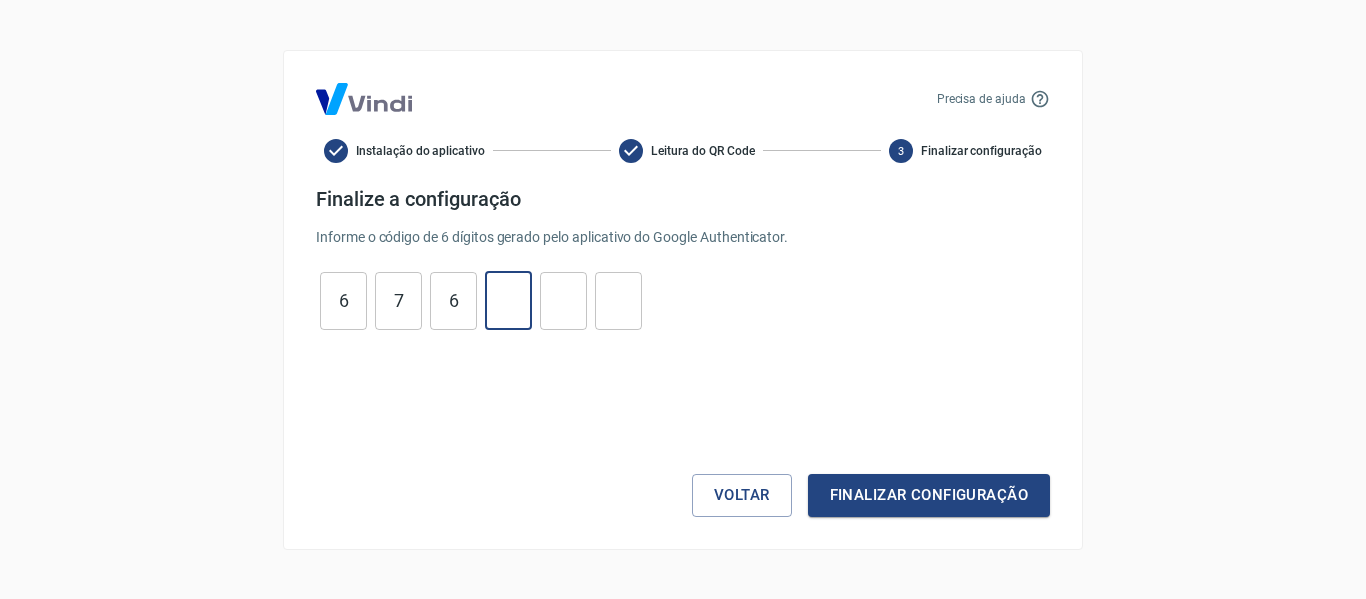 type on "8" 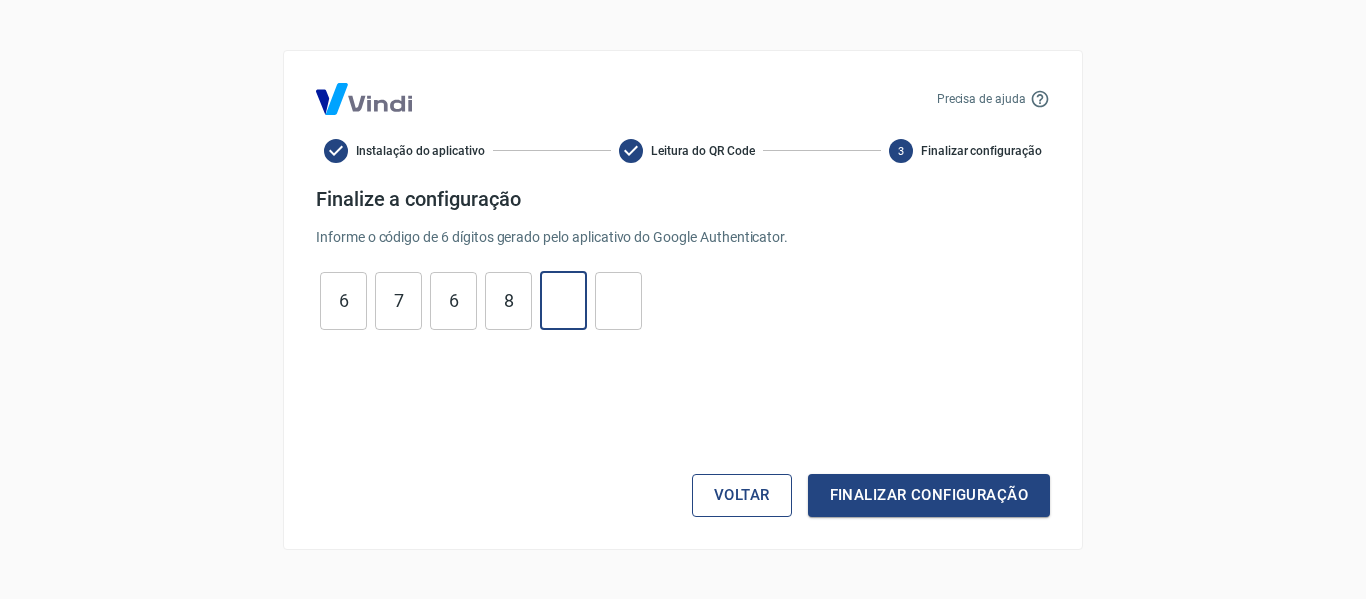 click on "Voltar" at bounding box center [742, 495] 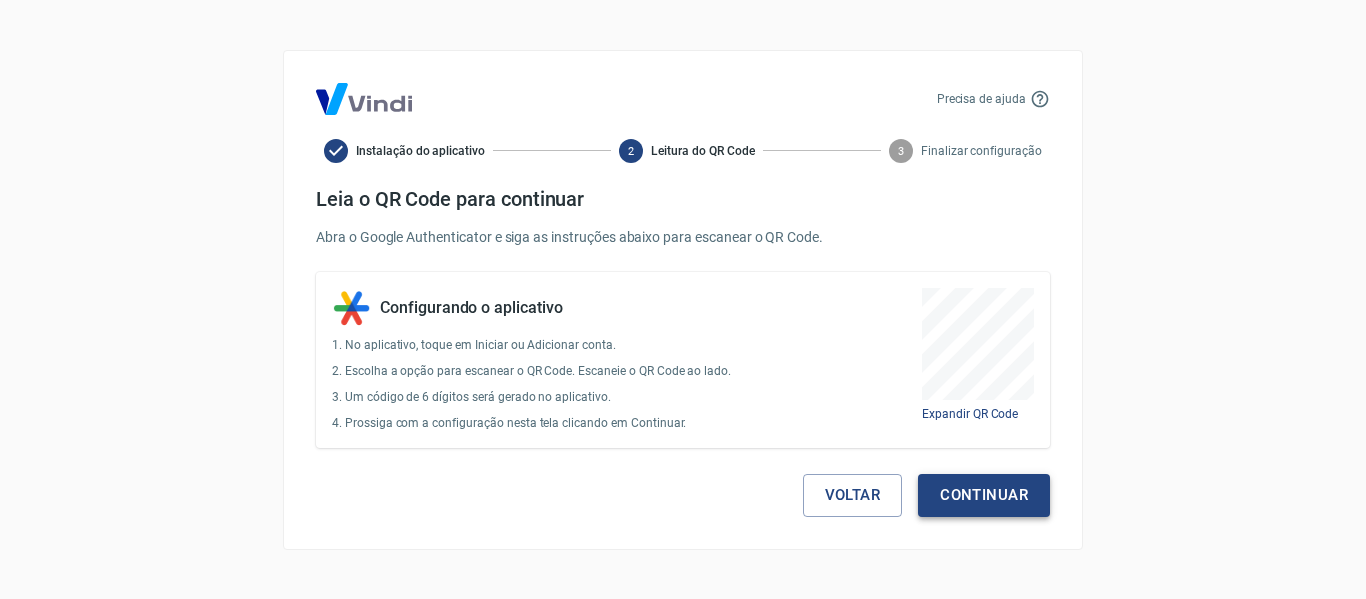 click on "Continuar" at bounding box center [984, 495] 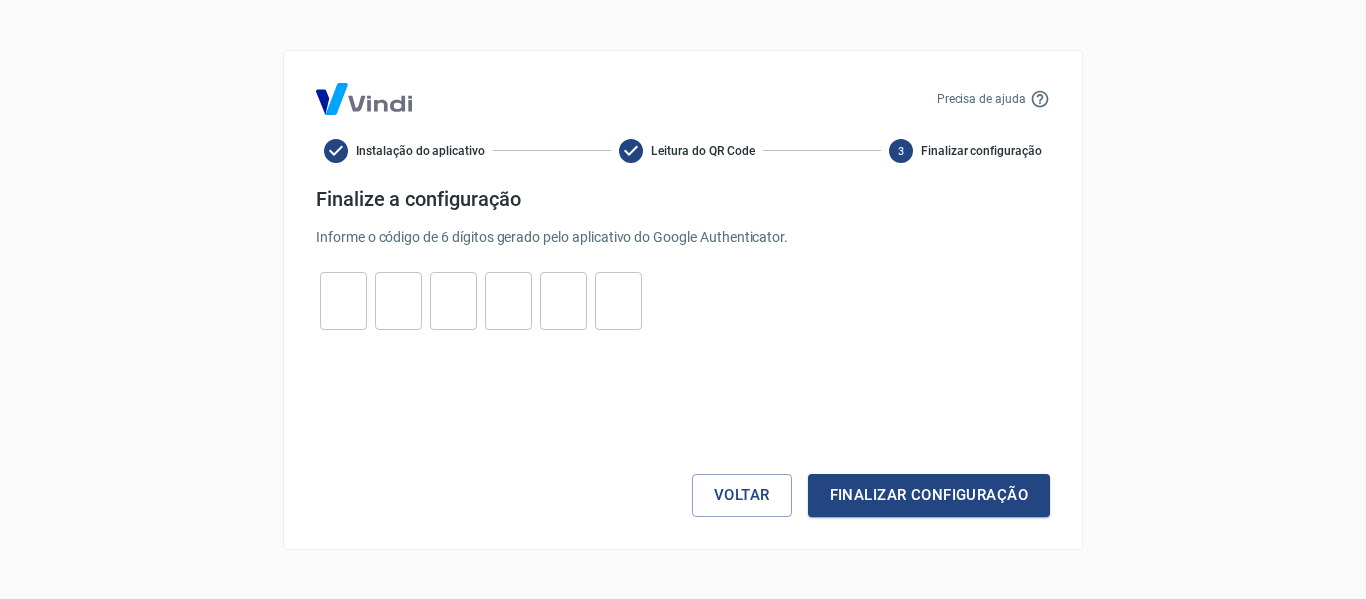 click at bounding box center [343, 300] 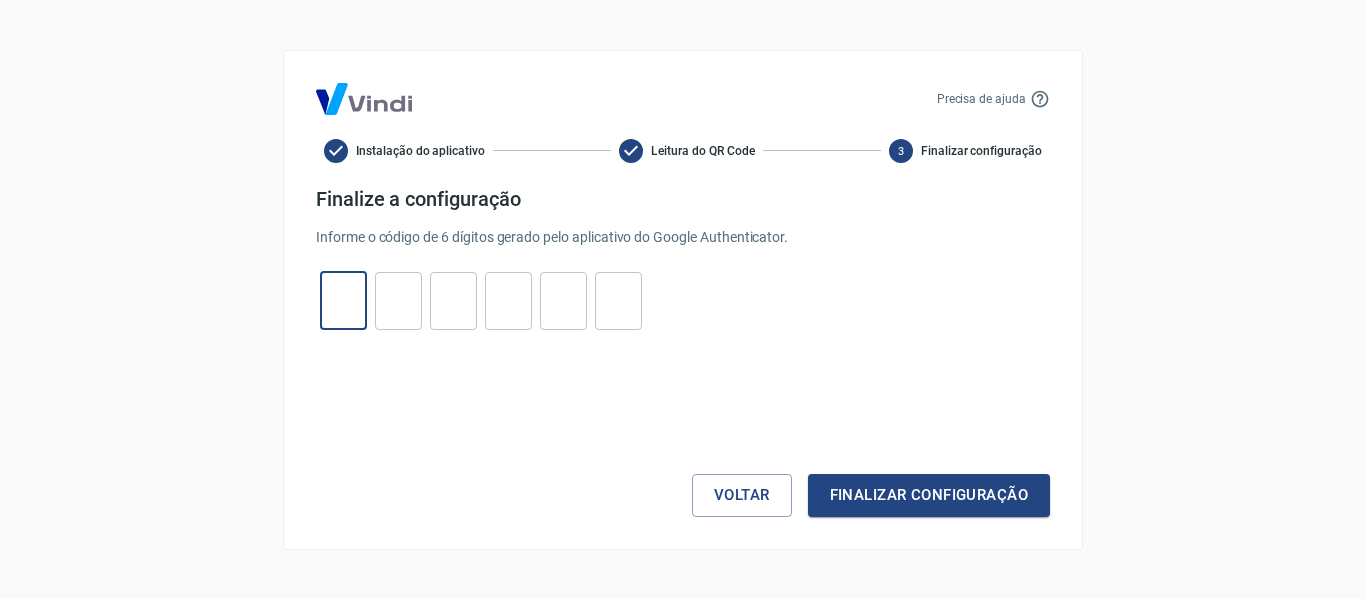 type on "2" 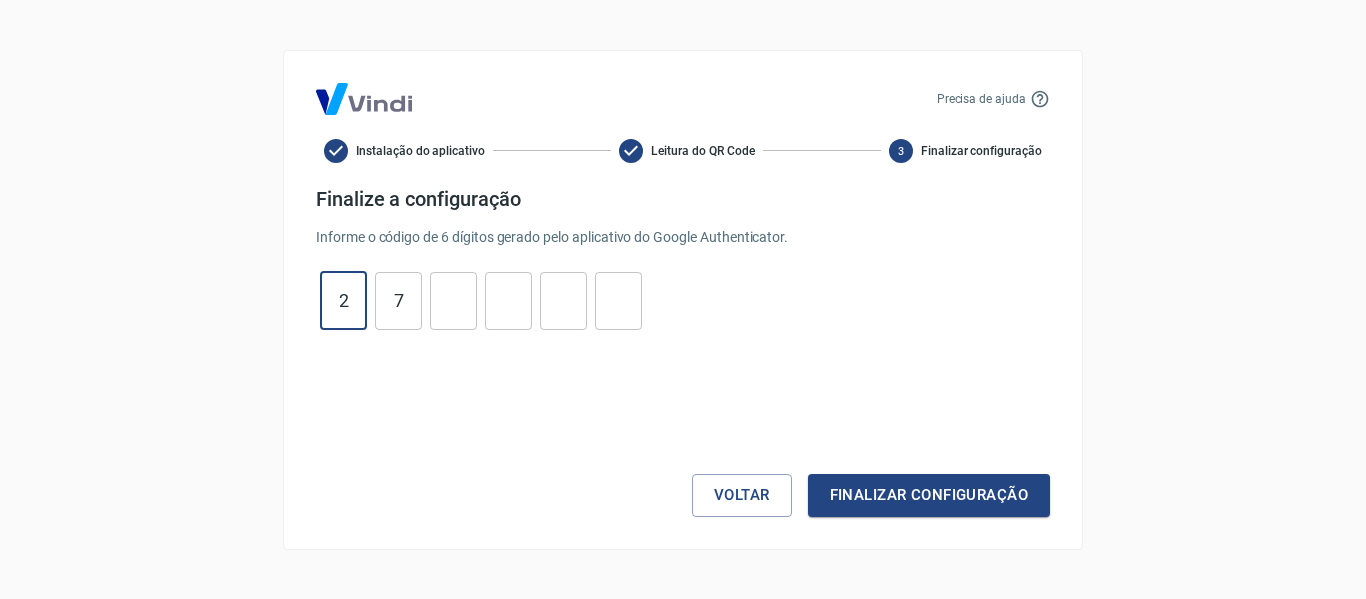 type on "7" 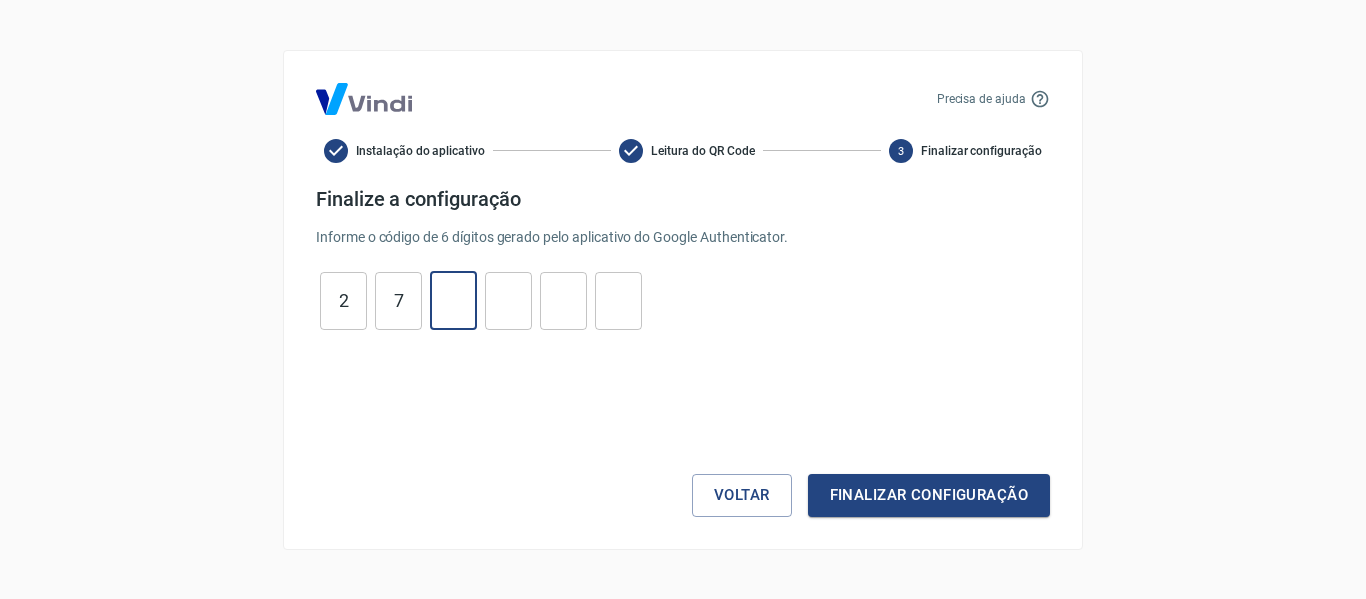 type on "8" 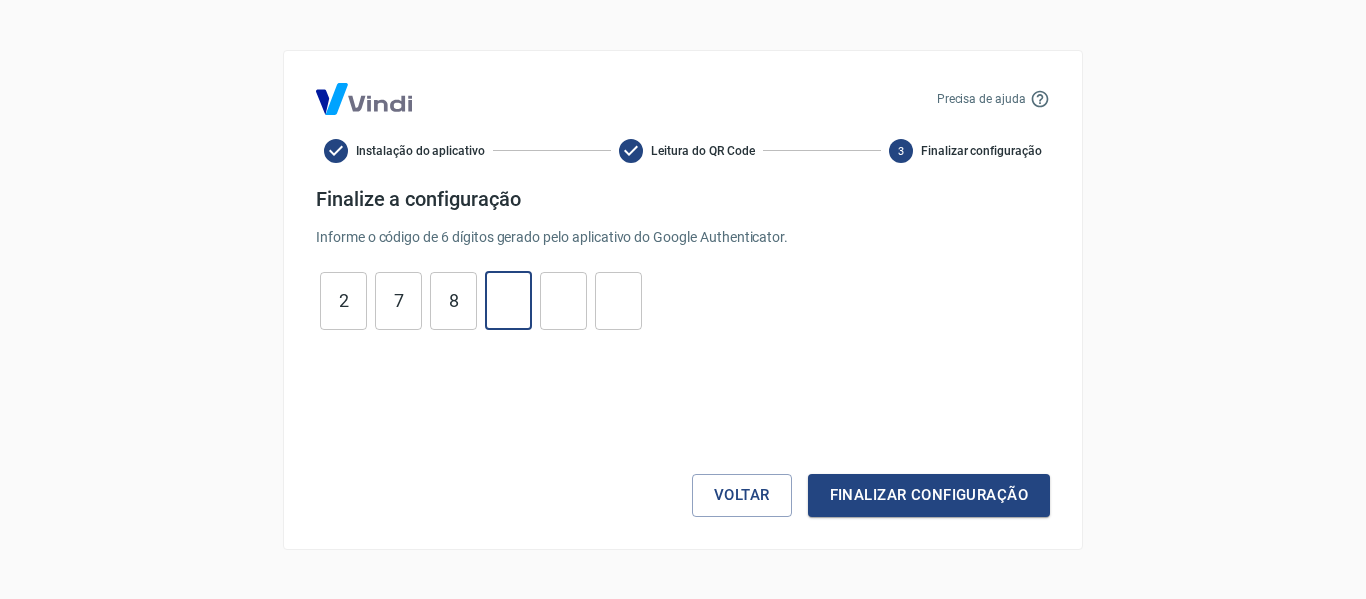 type on "0" 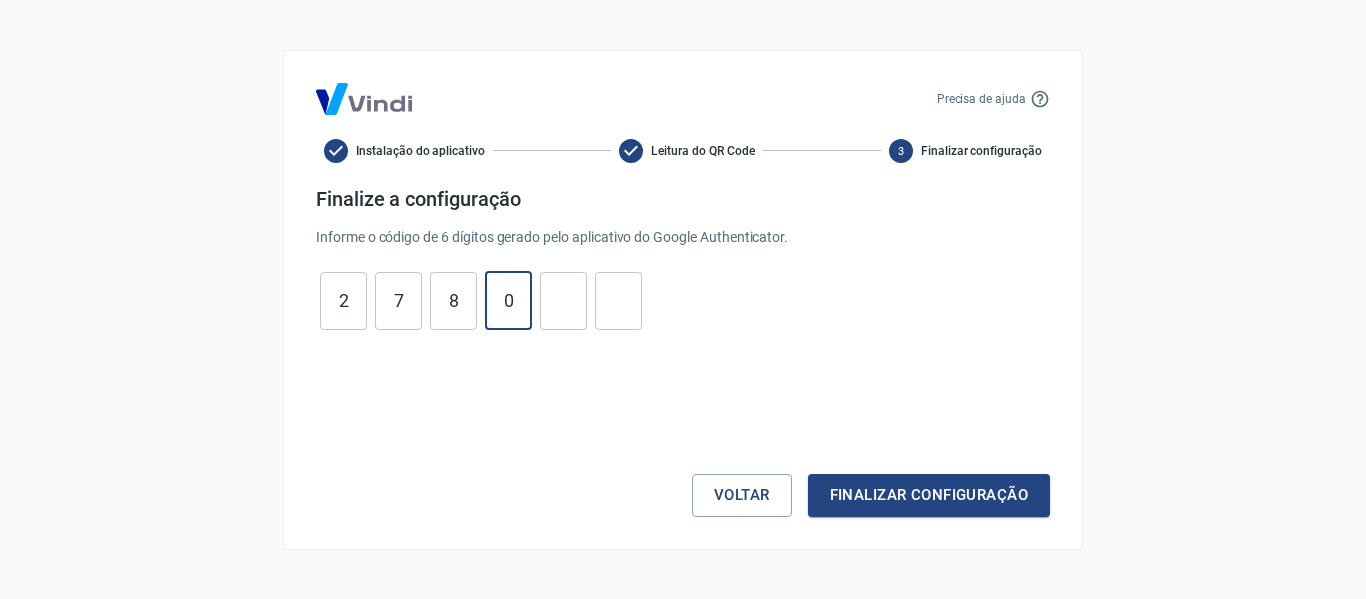 type on "9" 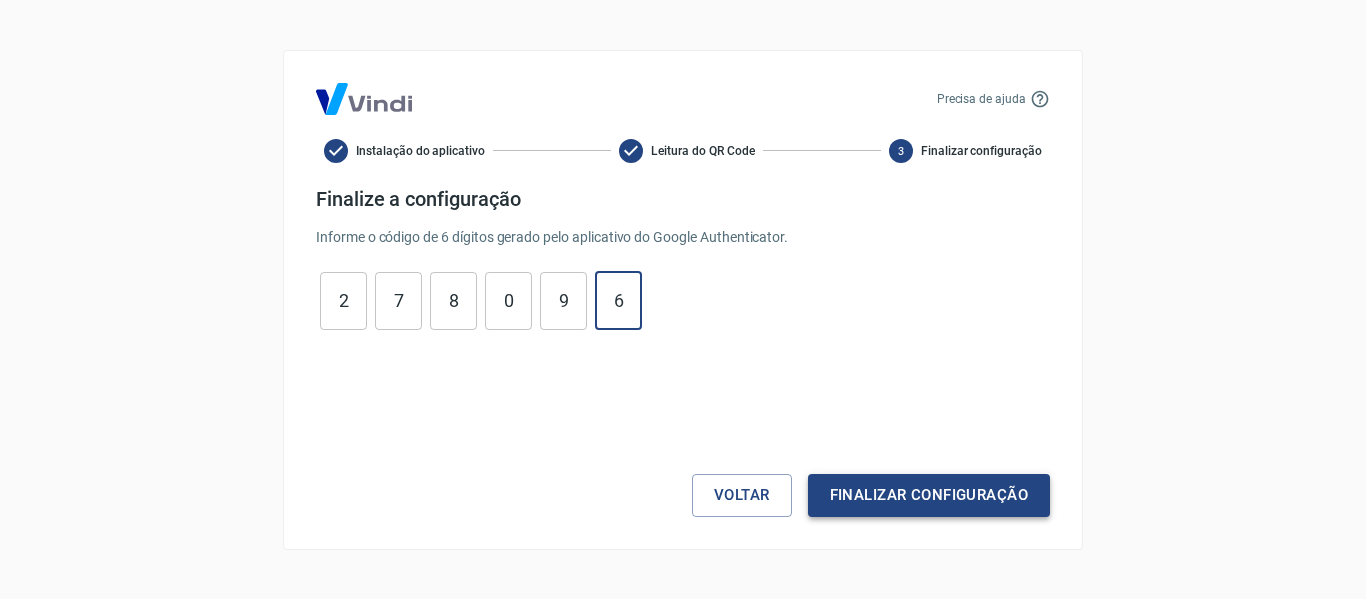 type on "6" 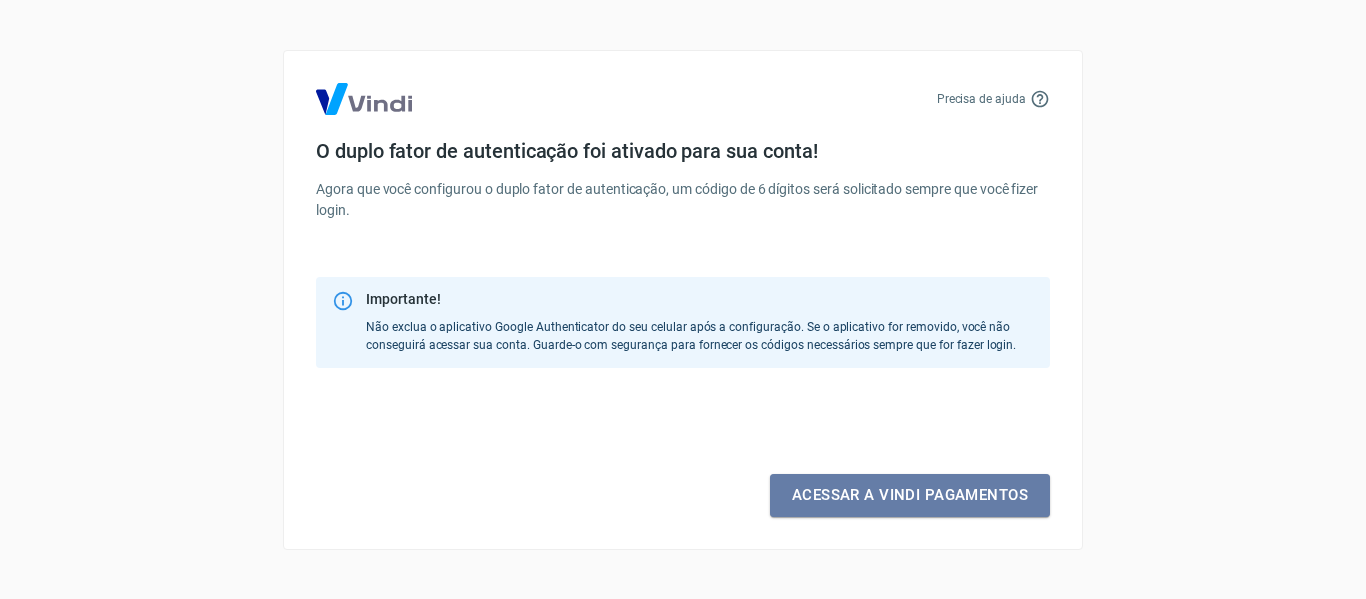 click on "Acessar a Vindi pagamentos" at bounding box center [910, 495] 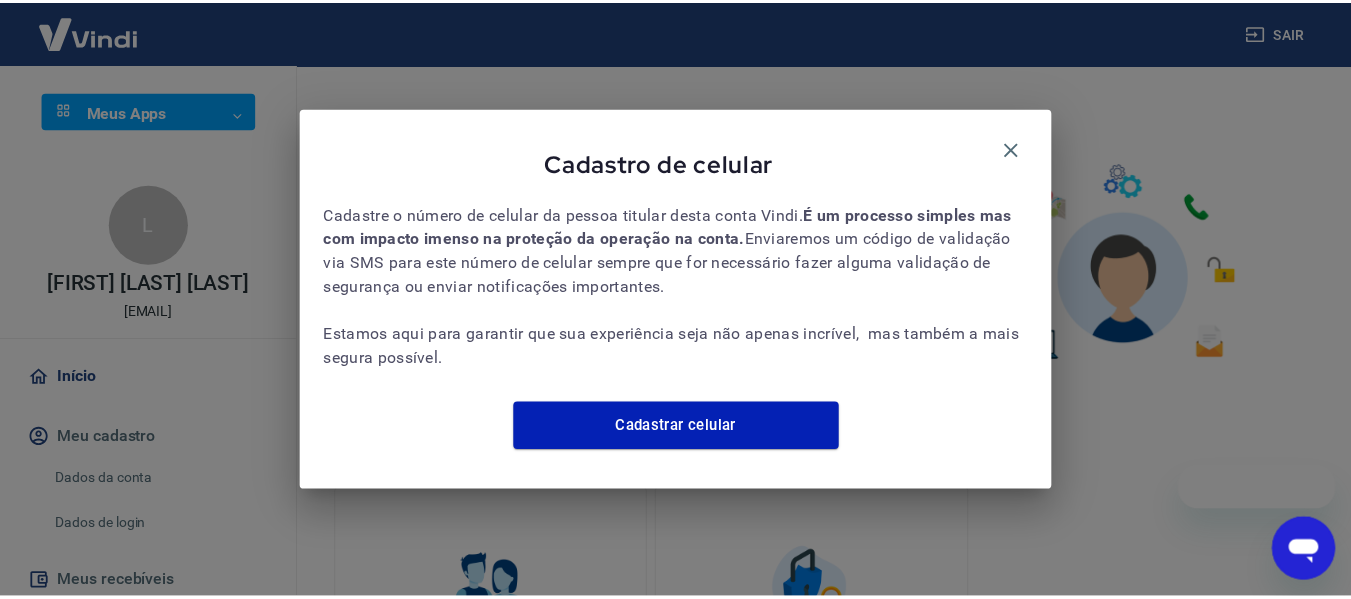 scroll, scrollTop: 0, scrollLeft: 0, axis: both 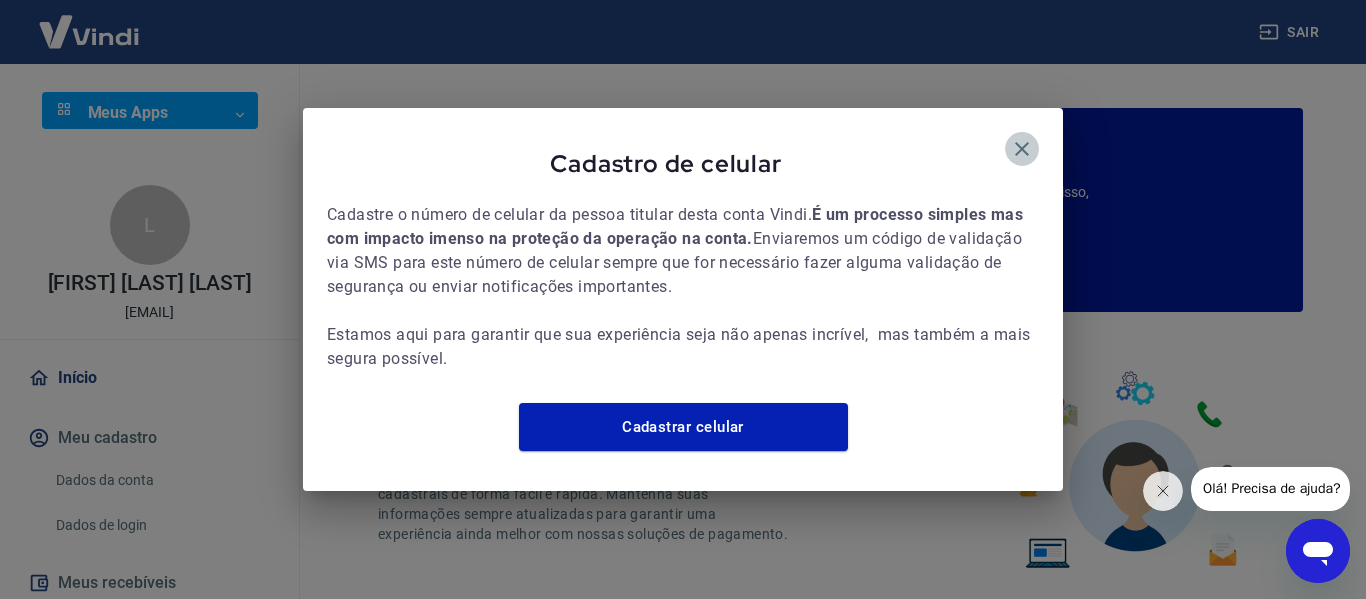click 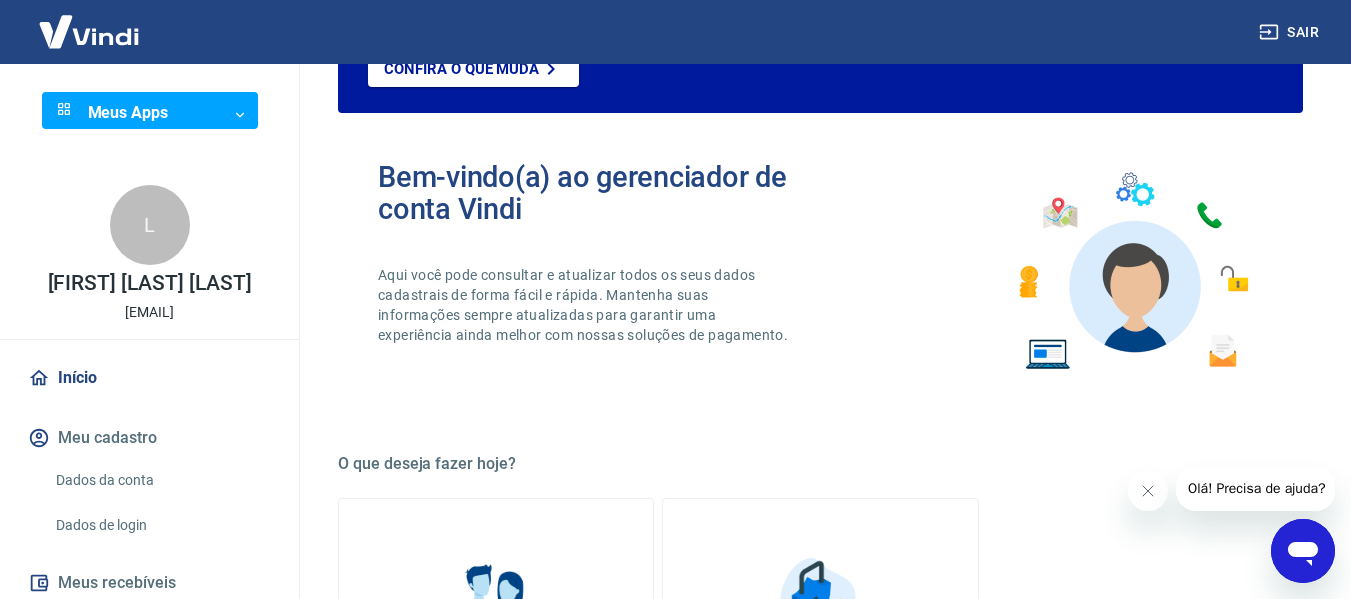 scroll, scrollTop: 200, scrollLeft: 0, axis: vertical 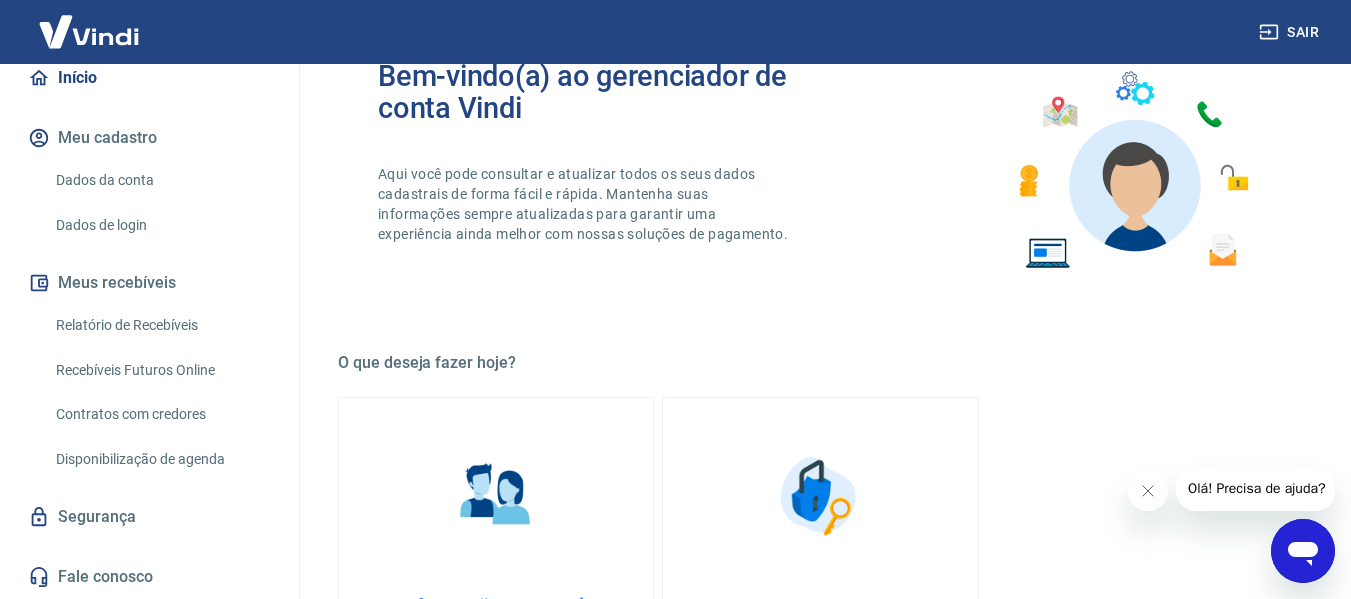 click on "Relatório de Recebíveis" at bounding box center [161, 325] 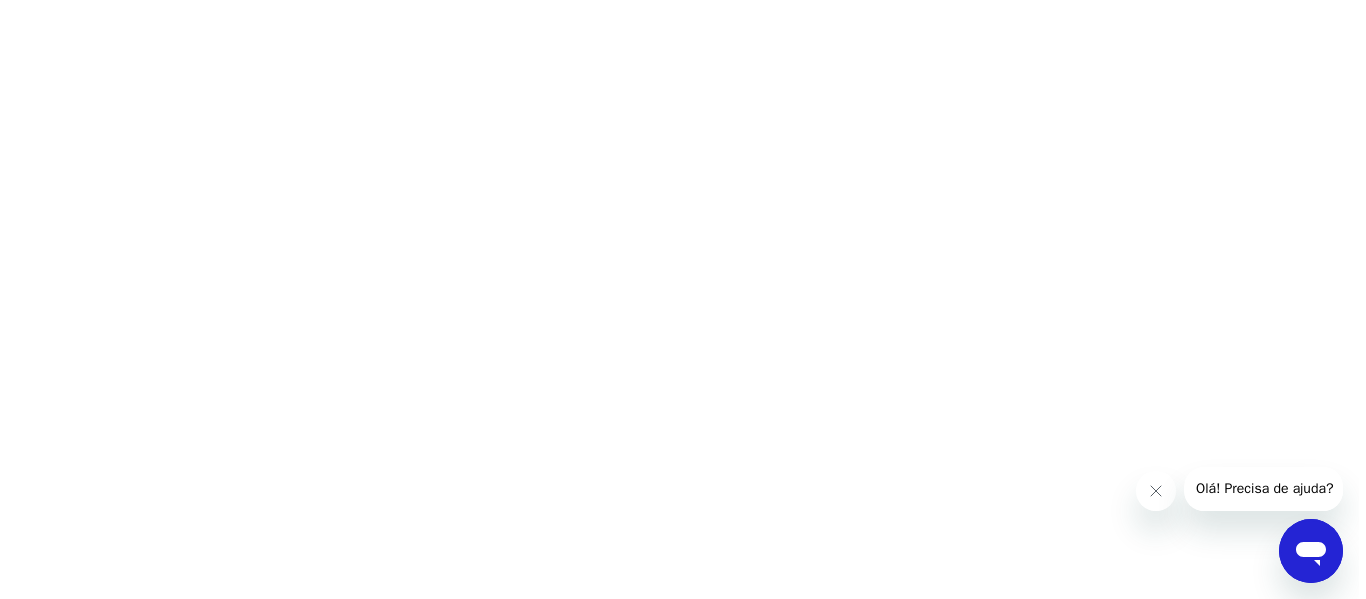 scroll, scrollTop: 0, scrollLeft: 0, axis: both 